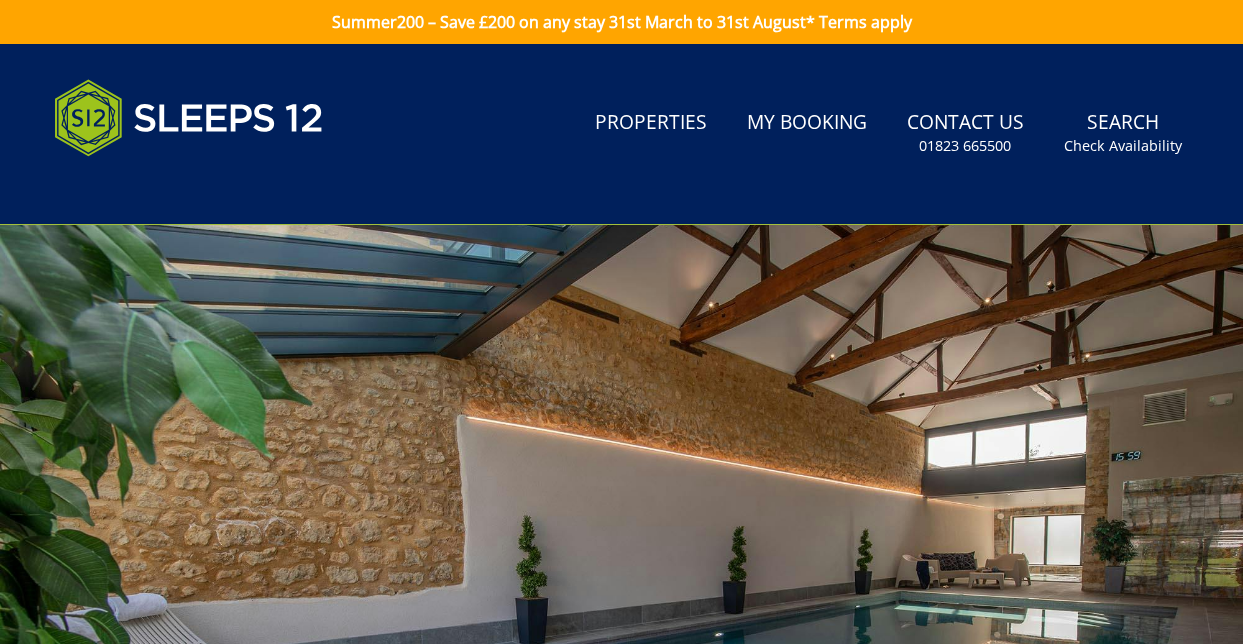 scroll, scrollTop: 924, scrollLeft: 0, axis: vertical 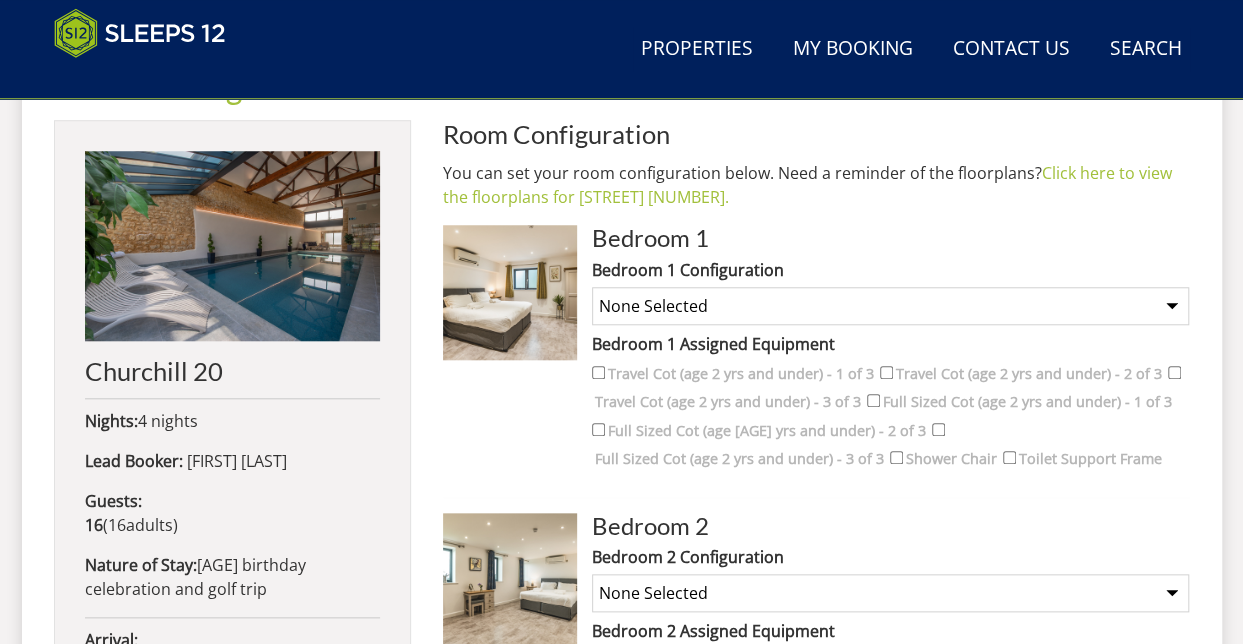 click on "None Selected
Super King Room
Twin Room
Super King and 1 Extra Single (Payment may be required)
Twin and 1 Extra Single (Payment may be required)" at bounding box center [890, 306] 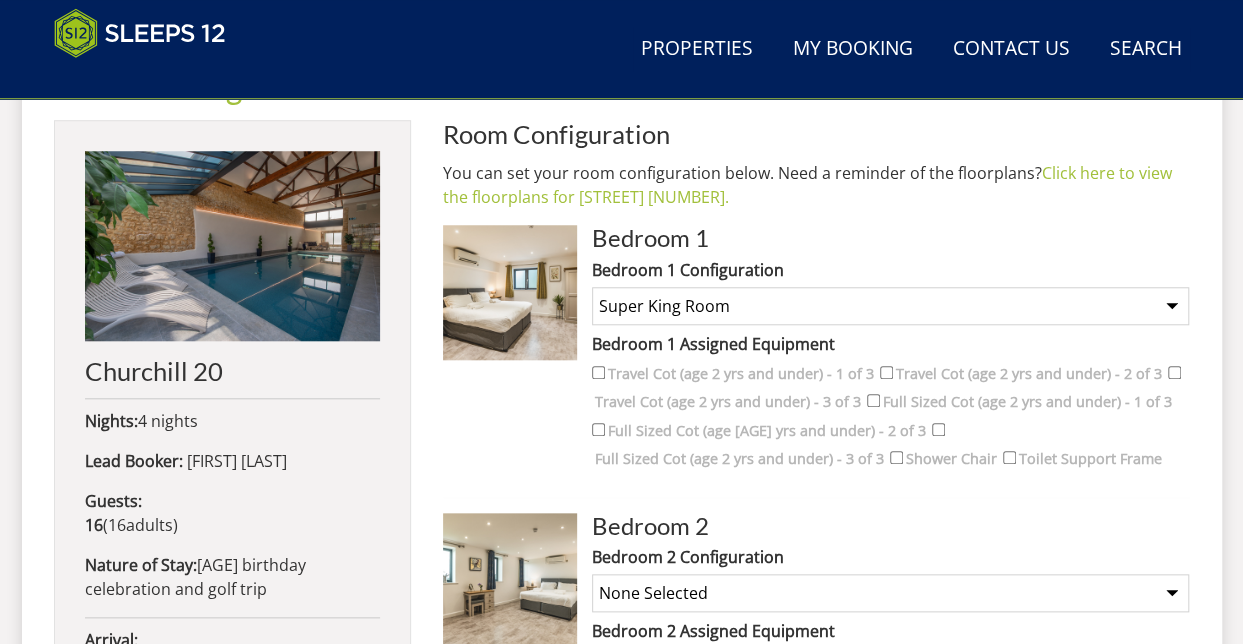 click on "None Selected
Super King Room
Twin Room
Super King and 1 Extra Single (Payment may be required)
Twin and 1 Extra Single (Payment may be required)" at bounding box center [890, 306] 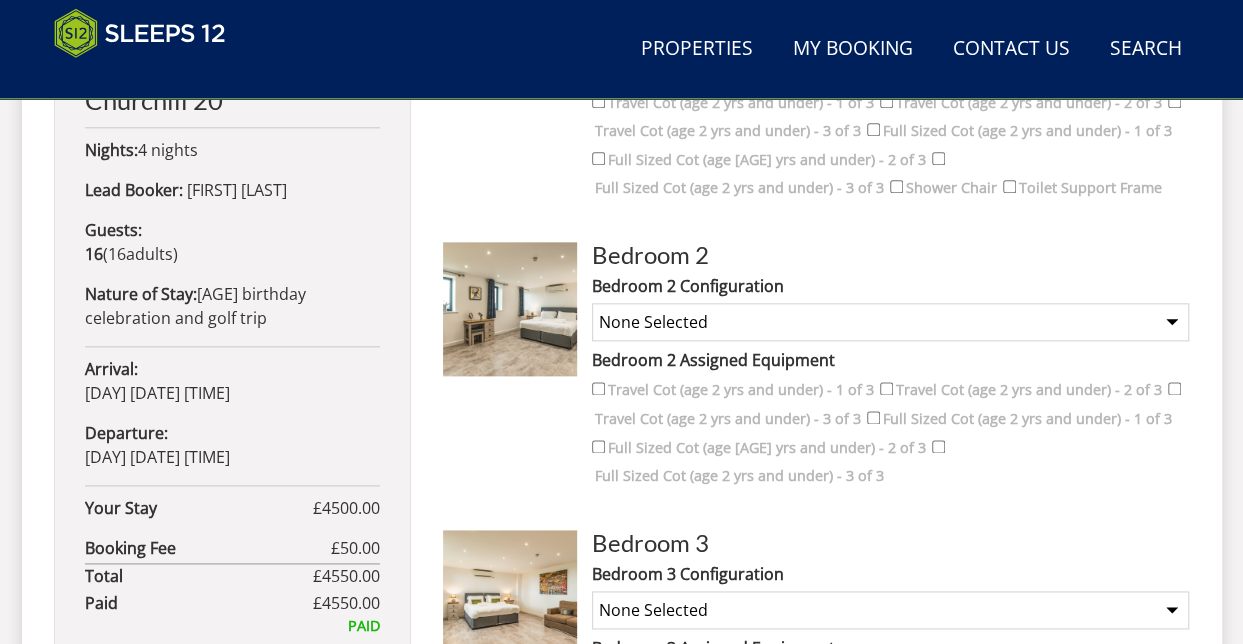 scroll, scrollTop: 1066, scrollLeft: 0, axis: vertical 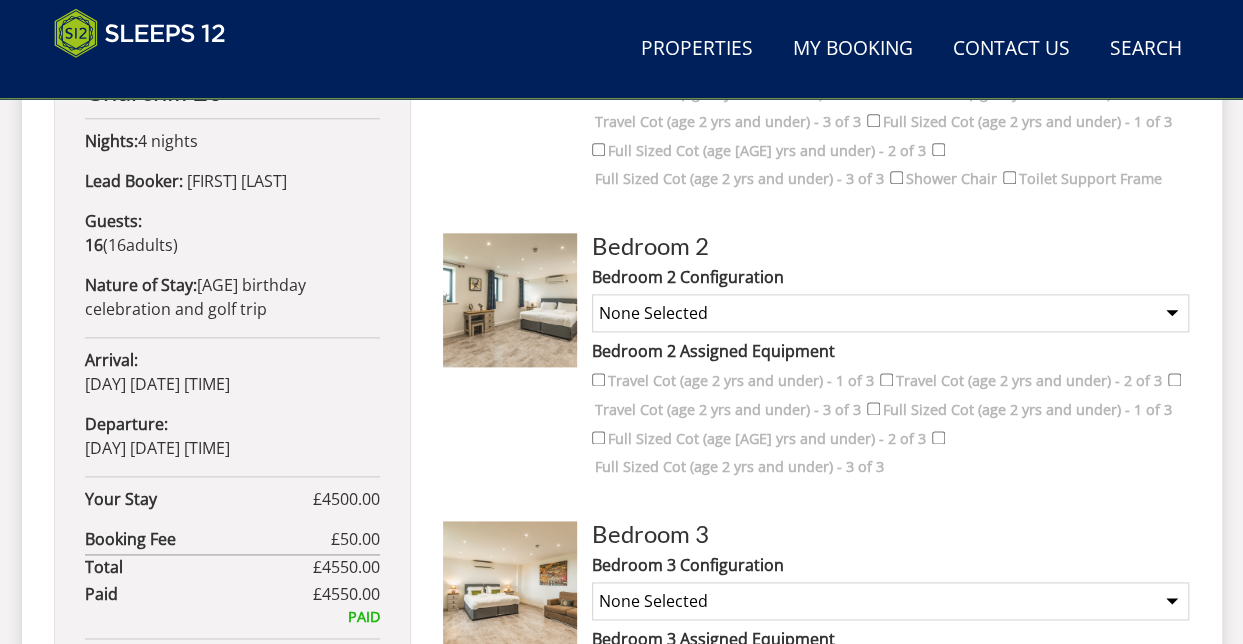 click on "None Selected
Super King Room
Twin Room
Super King and 1 Extra Single (Payment may be required)
Super King and 2 Extra Singles (Payment may be required)
Super King and 2 Extra Singles and Sofa Bed (Payment may be required)
Twin and 1 Extra Single (Payment may be required)
Twin and 2 Extra Singles (Payment may be required)
Twin and 2 Extra Singles and Sofa Bed (Payment may be required)" at bounding box center (890, 313) 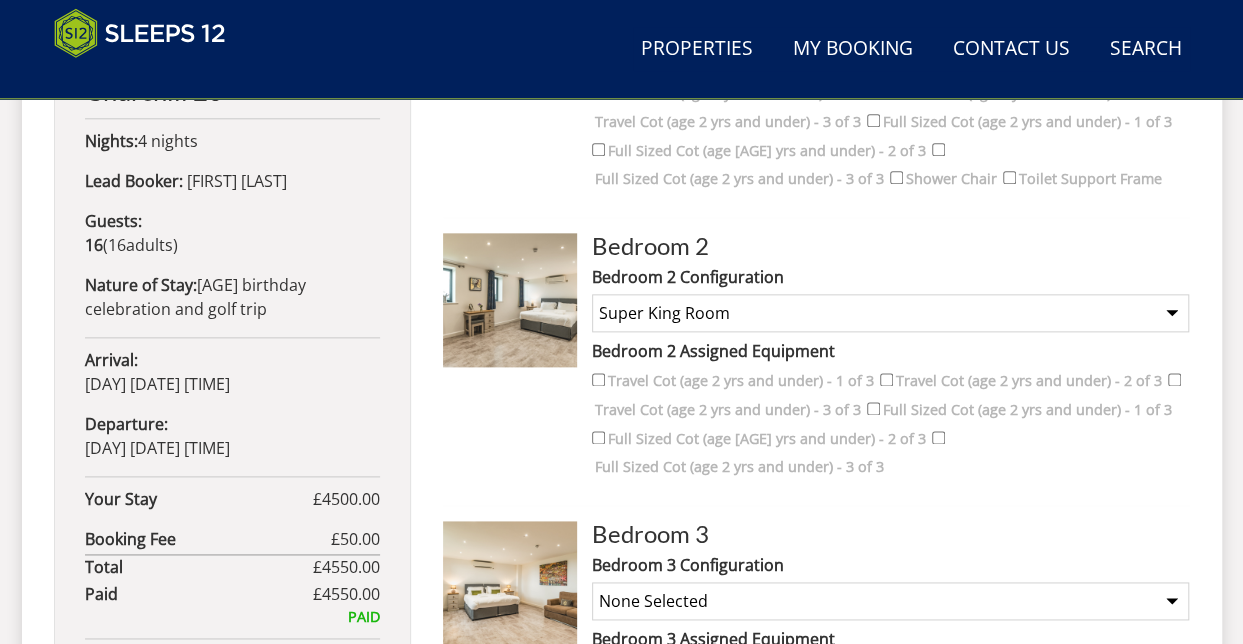 click on "None Selected
Super King Room
Twin Room
Super King and 1 Extra Single (Payment may be required)
Super King and 2 Extra Singles (Payment may be required)
Super King and 2 Extra Singles and Sofa Bed (Payment may be required)
Twin and 1 Extra Single (Payment may be required)
Twin and 2 Extra Singles (Payment may be required)
Twin and 2 Extra Singles and Sofa Bed (Payment may be required)" at bounding box center [890, 313] 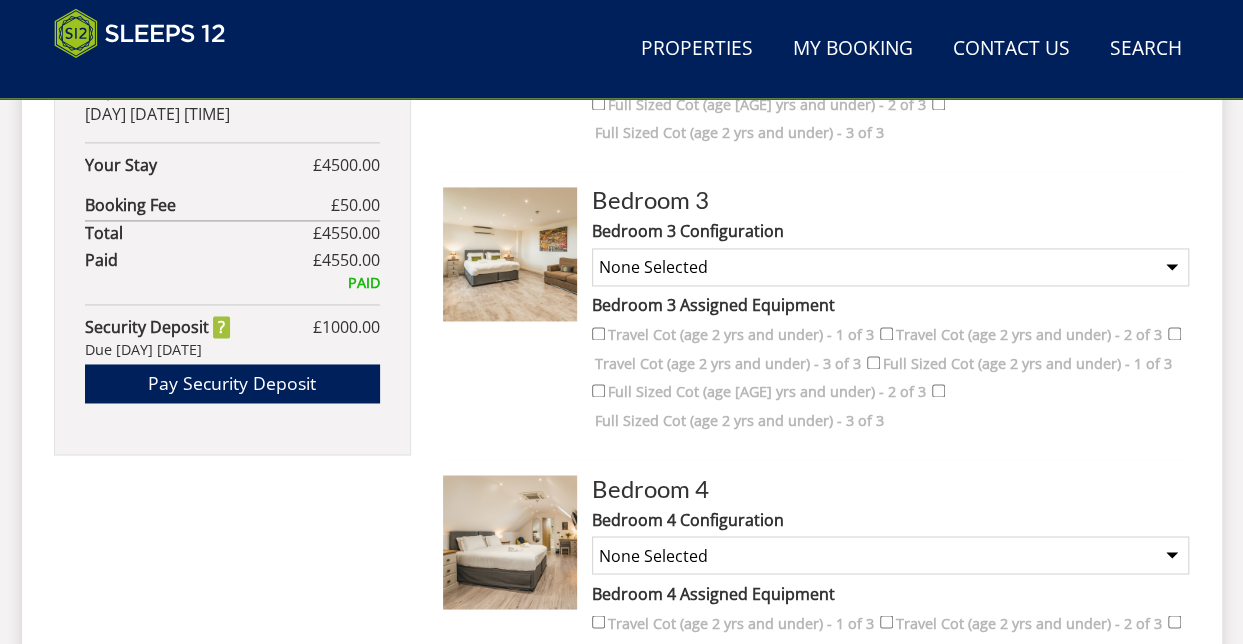 scroll, scrollTop: 1426, scrollLeft: 0, axis: vertical 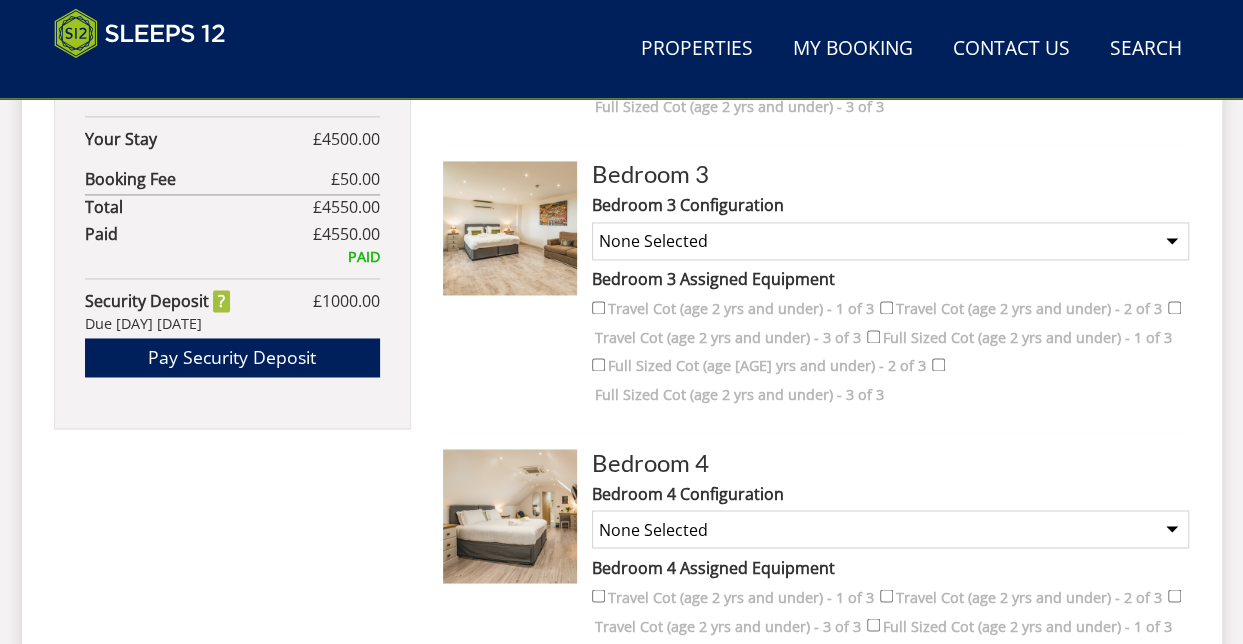 click on "None Selected
Super King Room
Twin Room
Super King and 1 Extra Single (Payment may be required)
Super King and 2 Extra Singles (Payment may be required)
Super King and 2 Extra Singles and Sofa Bed (Payment may be required)
Twin and 1 Extra Single (Payment may be required)
Twin and 2 Extra Singles (Payment may be required)
Twin and 2 Extra Singles and Sofa Bed (Payment may be required)" at bounding box center (890, 241) 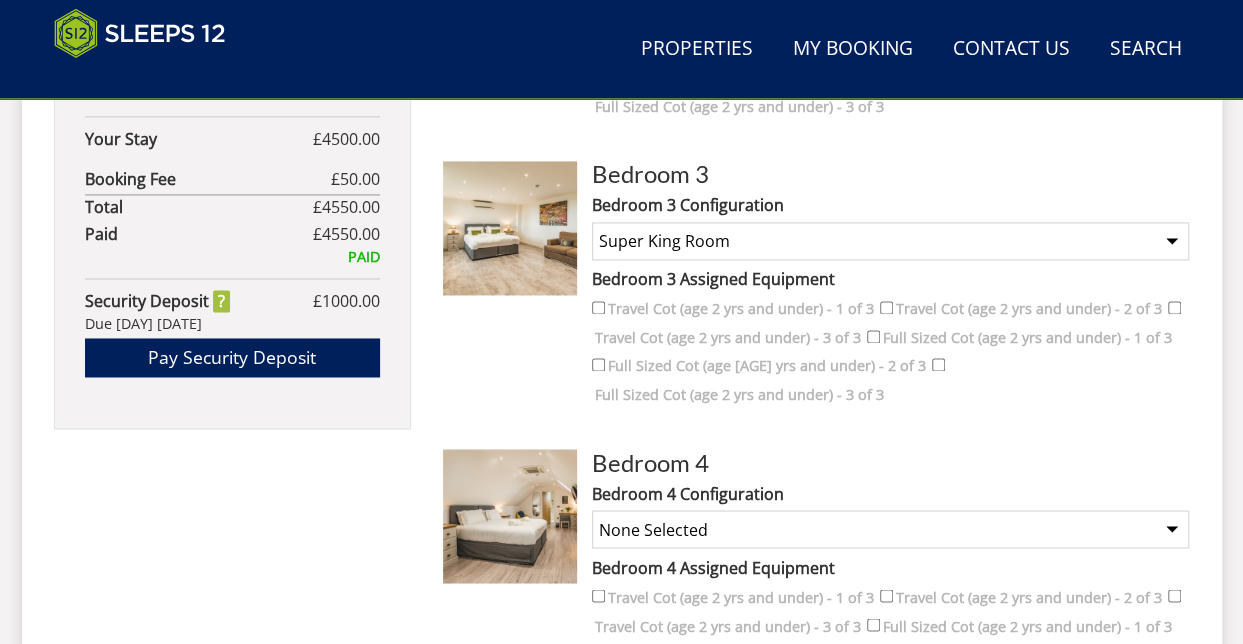 click on "None Selected
Super King Room
Twin Room
Super King and 1 Extra Single (Payment may be required)
Super King and 2 Extra Singles (Payment may be required)
Super King and 2 Extra Singles and Sofa Bed (Payment may be required)
Twin and 1 Extra Single (Payment may be required)
Twin and 2 Extra Singles (Payment may be required)
Twin and 2 Extra Singles and Sofa Bed (Payment may be required)" at bounding box center [890, 241] 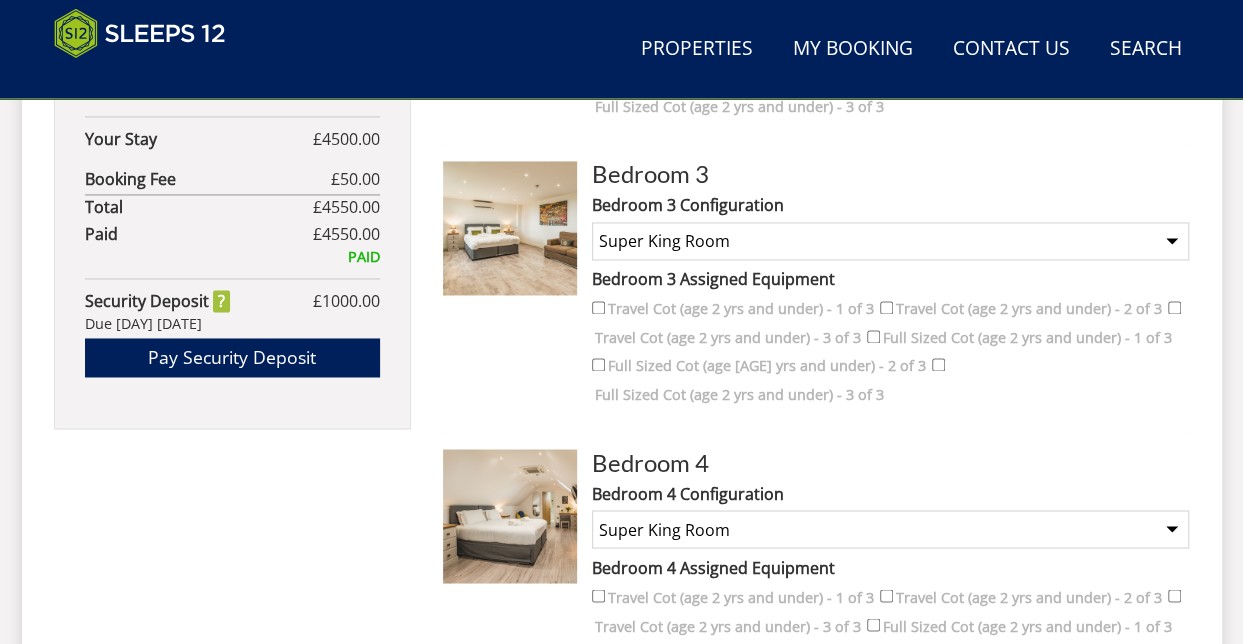 click on "None Selected
Super King Room
Twin Room
Super King and 1 Extra Single (Payment may be required)
Super King and 2 Extra Singles (Payment may be required)
Twin and 1 Extra Single (Payment may be required)
Twin and 2 Extra Singles (Payment may be required)" at bounding box center (890, 529) 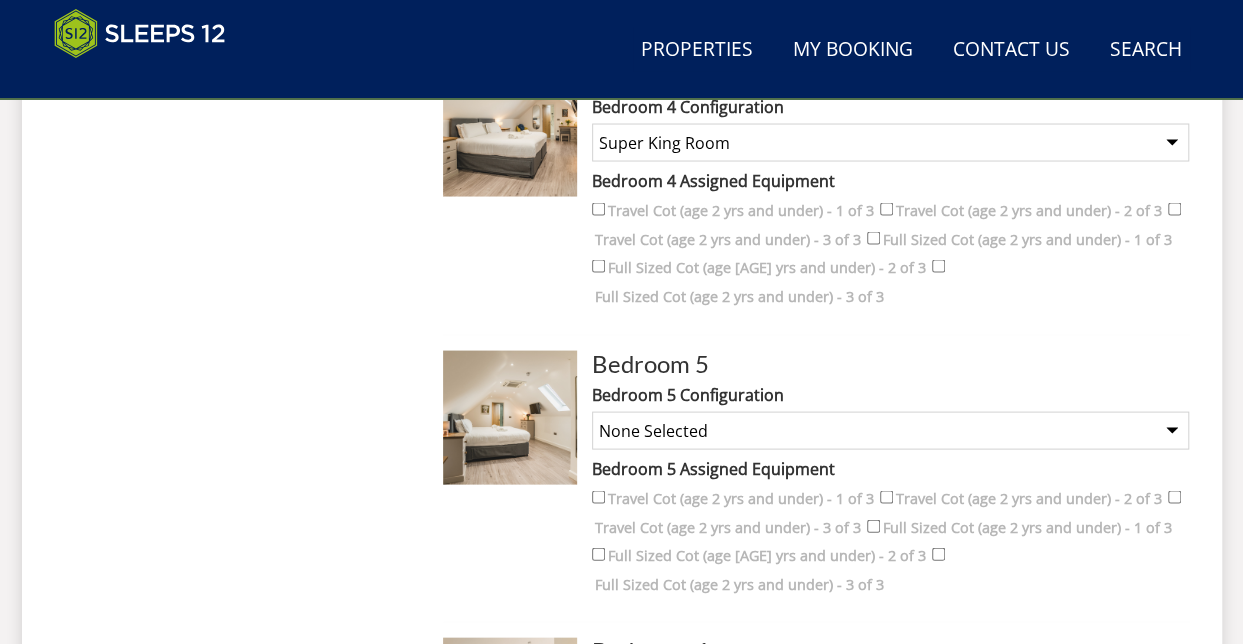 scroll, scrollTop: 1893, scrollLeft: 0, axis: vertical 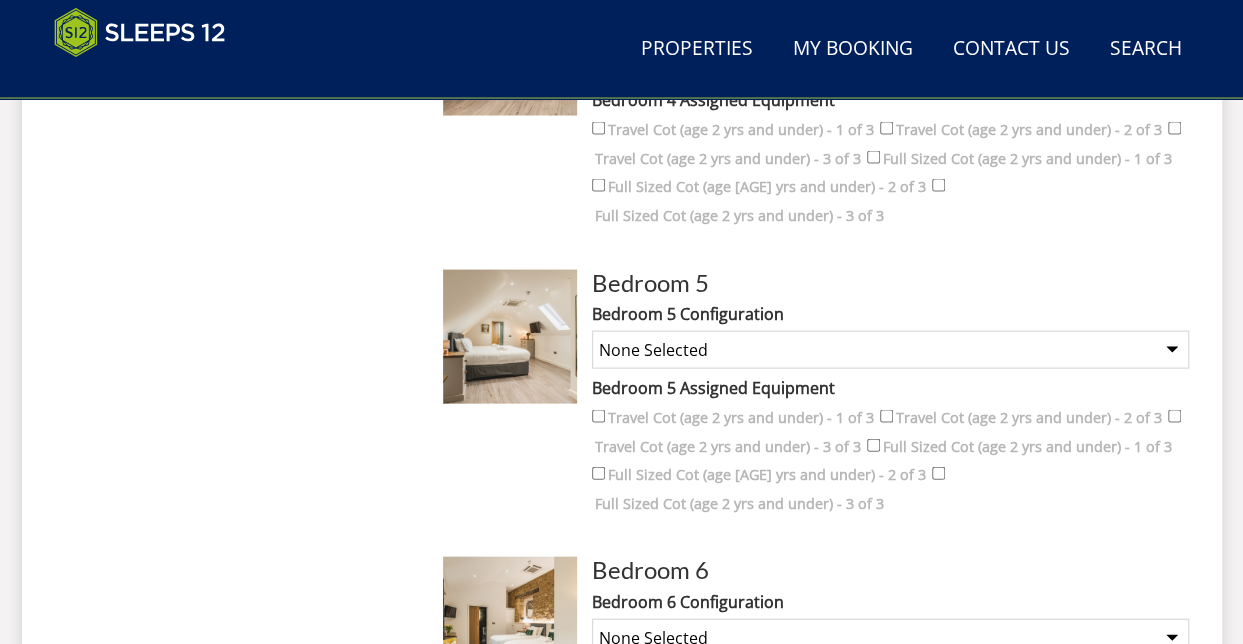 click on "None Selected
Super King Room
Twin Room
Super King and 1 Extra Single (Payment may be required)
Twin and 1 Extra Single (Payment may be required)" at bounding box center (890, 350) 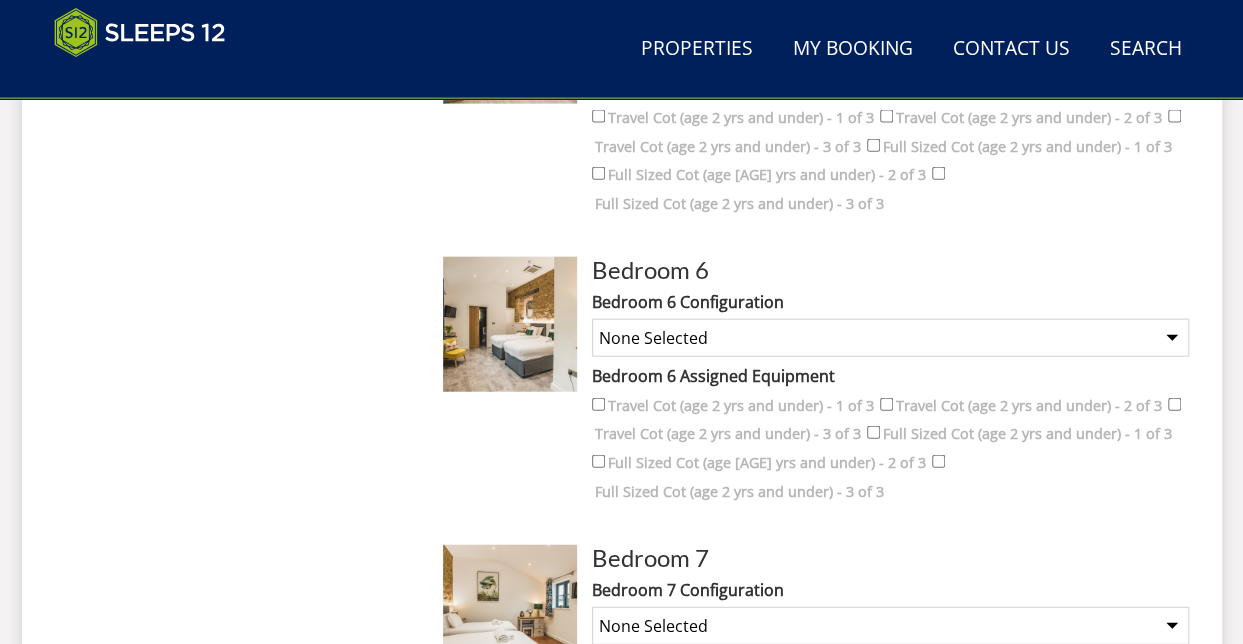 scroll, scrollTop: 2213, scrollLeft: 0, axis: vertical 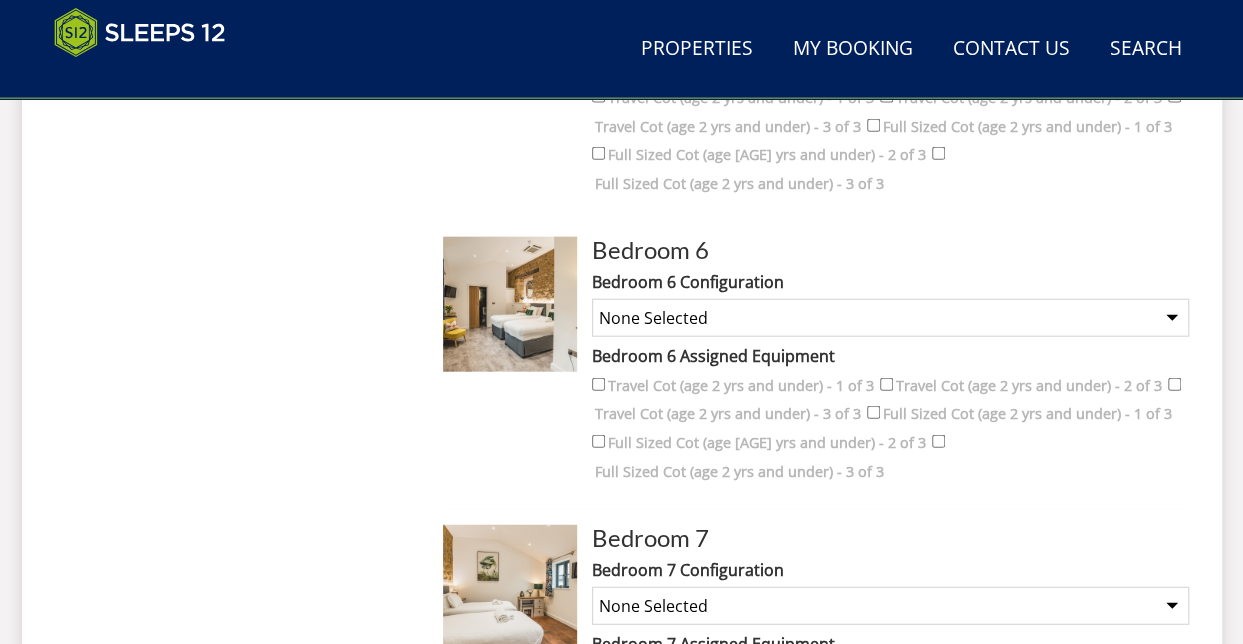 click on "None Selected
Super King Room
Twin Room" at bounding box center [890, 318] 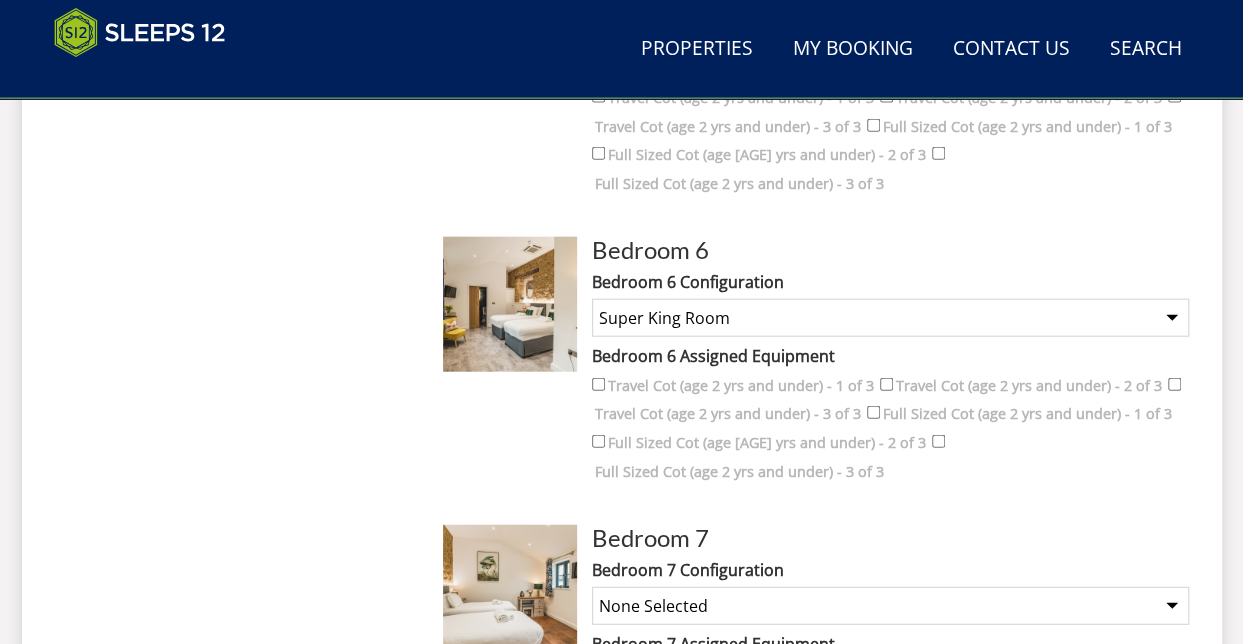 click on "None Selected
Super King Room
Twin Room" at bounding box center [890, 318] 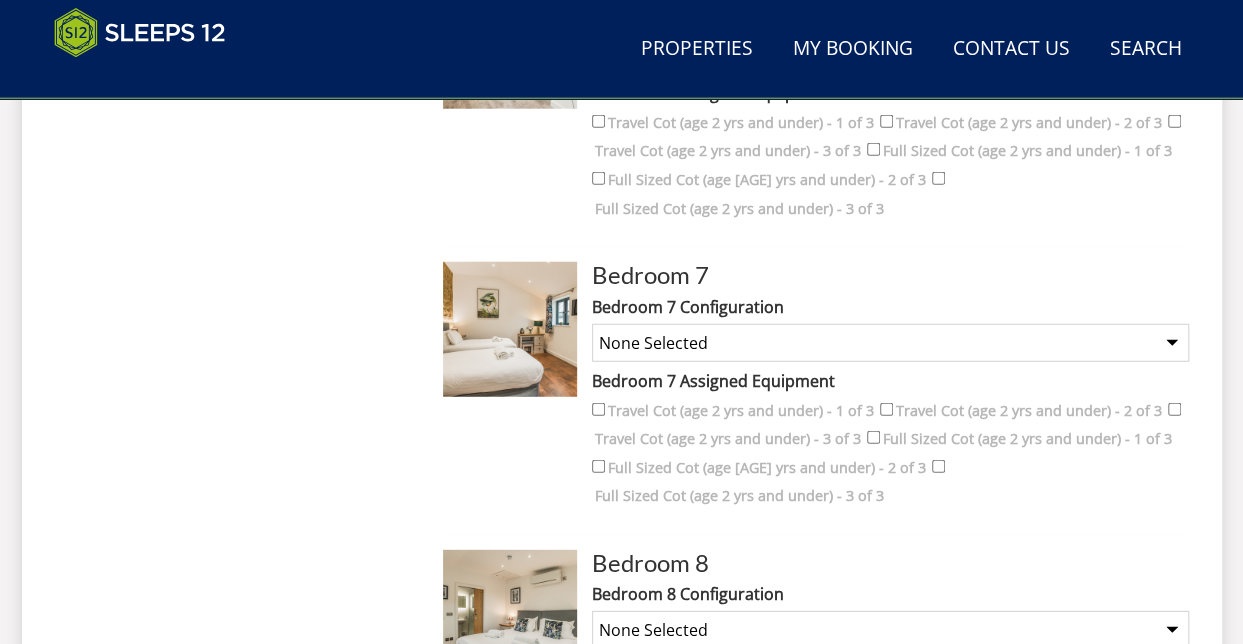 scroll, scrollTop: 2493, scrollLeft: 0, axis: vertical 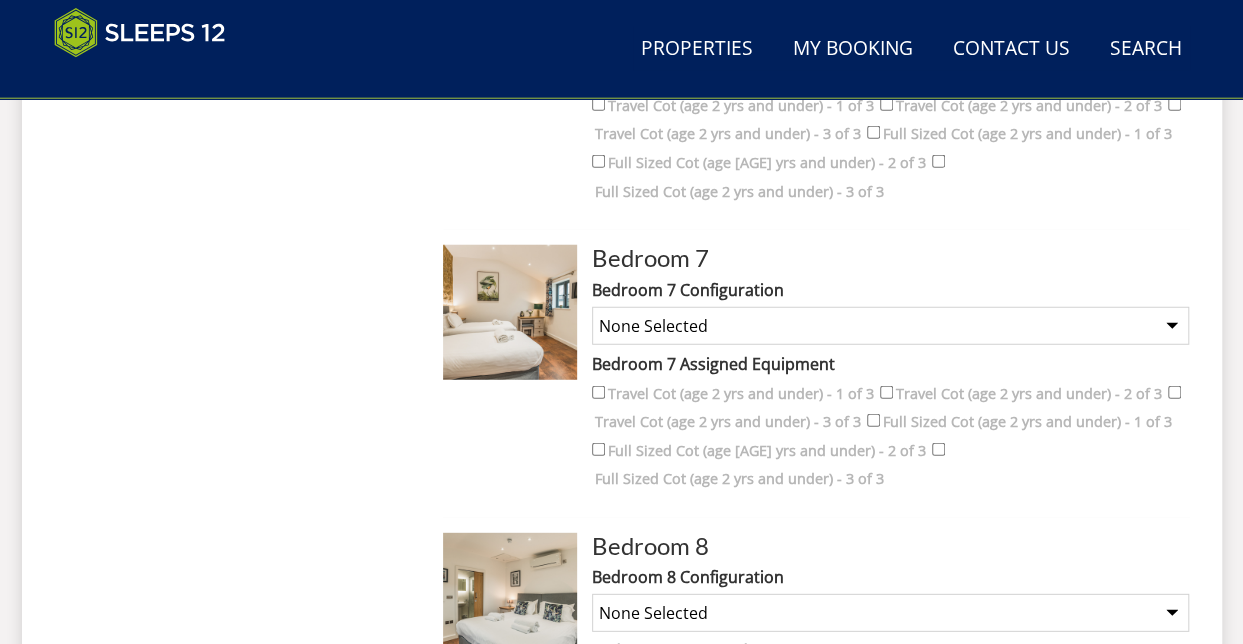 click on "None Selected
Super King Room
Twin Room" at bounding box center (890, 326) 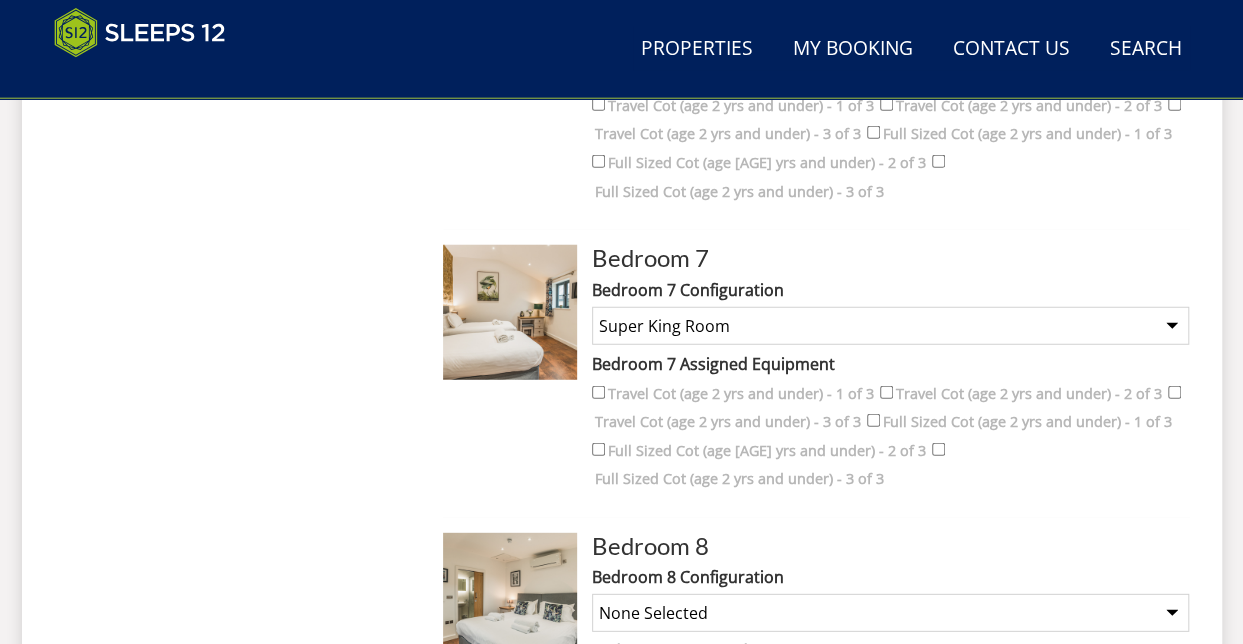 click on "None Selected
Super King Room
Twin Room" at bounding box center (890, 326) 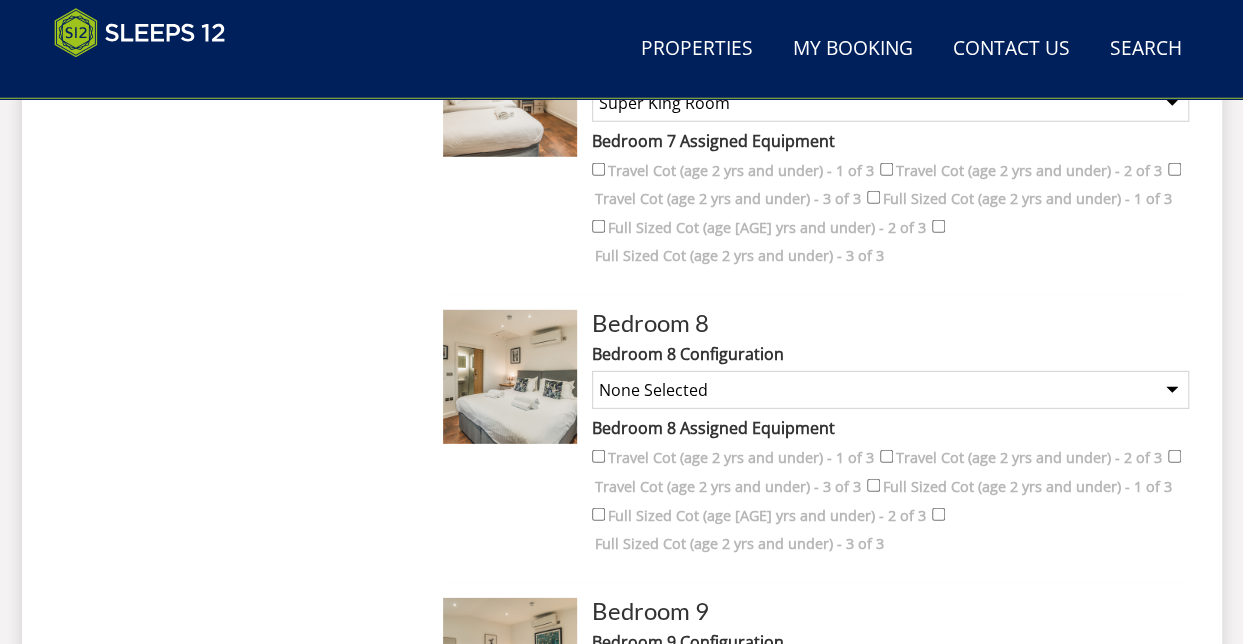 scroll, scrollTop: 2733, scrollLeft: 0, axis: vertical 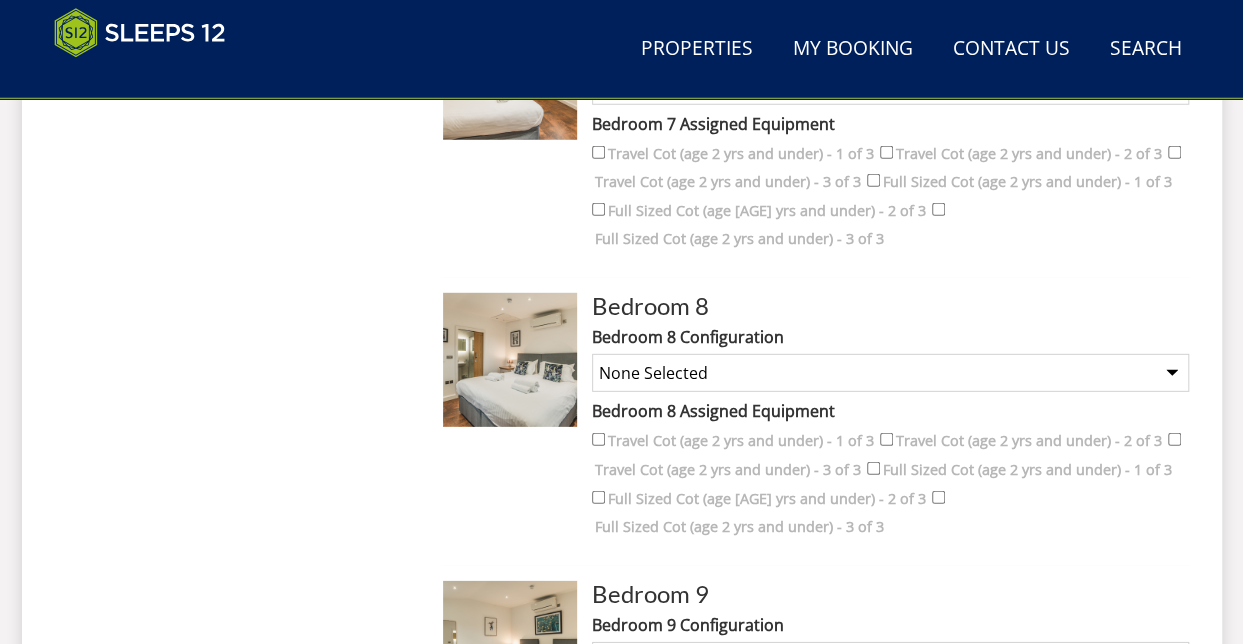 click on "None Selected
Super King Room
Twin Room" at bounding box center [890, 373] 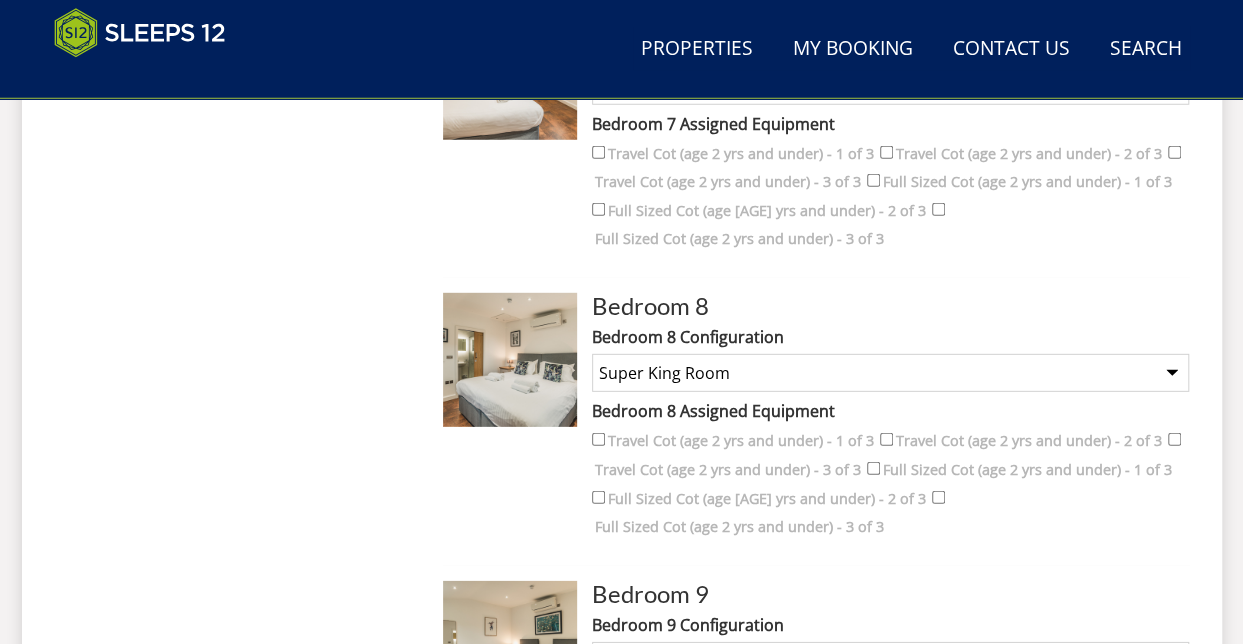 click on "None Selected
Super King Room
Twin Room" at bounding box center [890, 373] 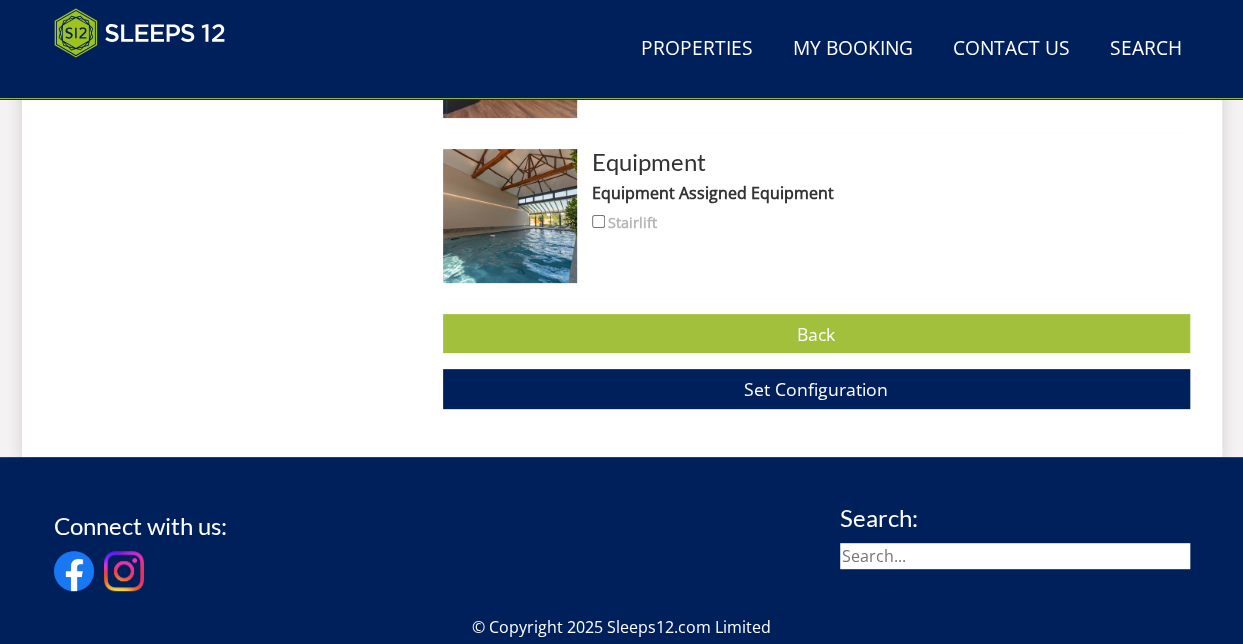 scroll, scrollTop: 3920, scrollLeft: 0, axis: vertical 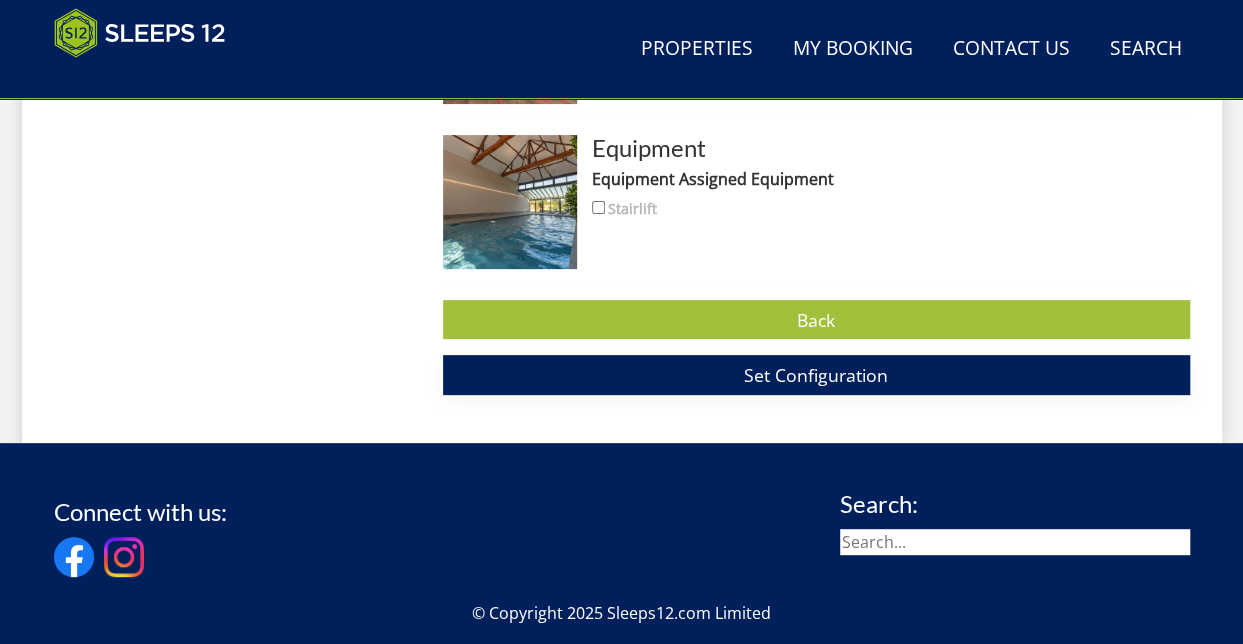 click on "Set Configuration" at bounding box center [816, 375] 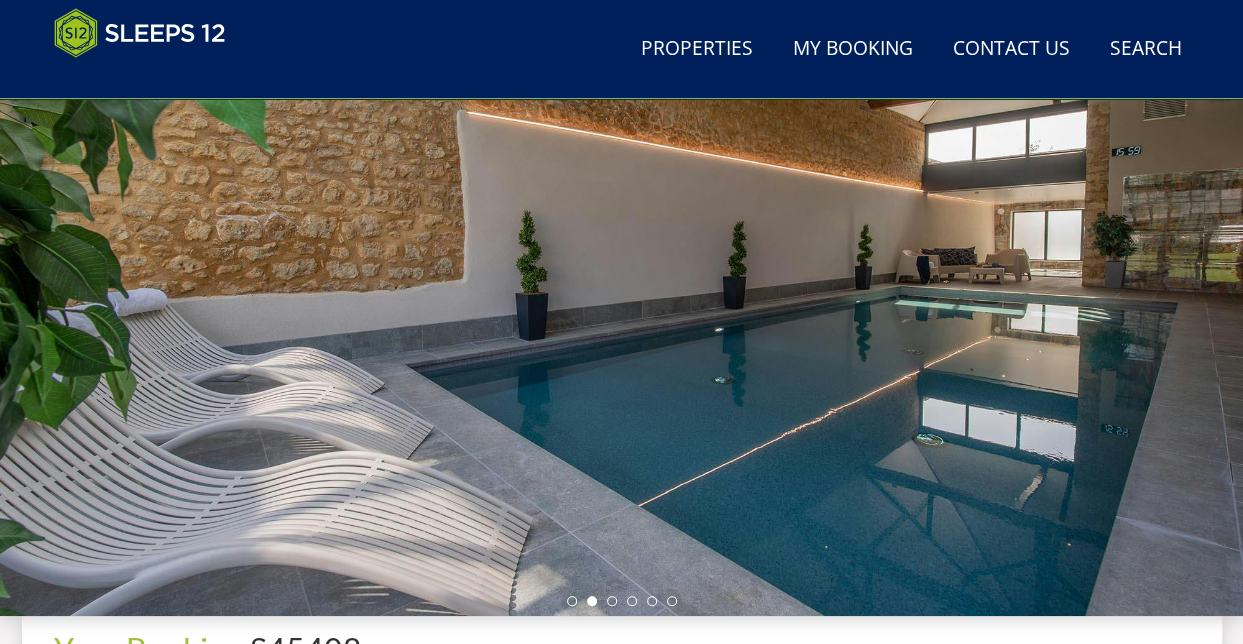 scroll, scrollTop: 240, scrollLeft: 0, axis: vertical 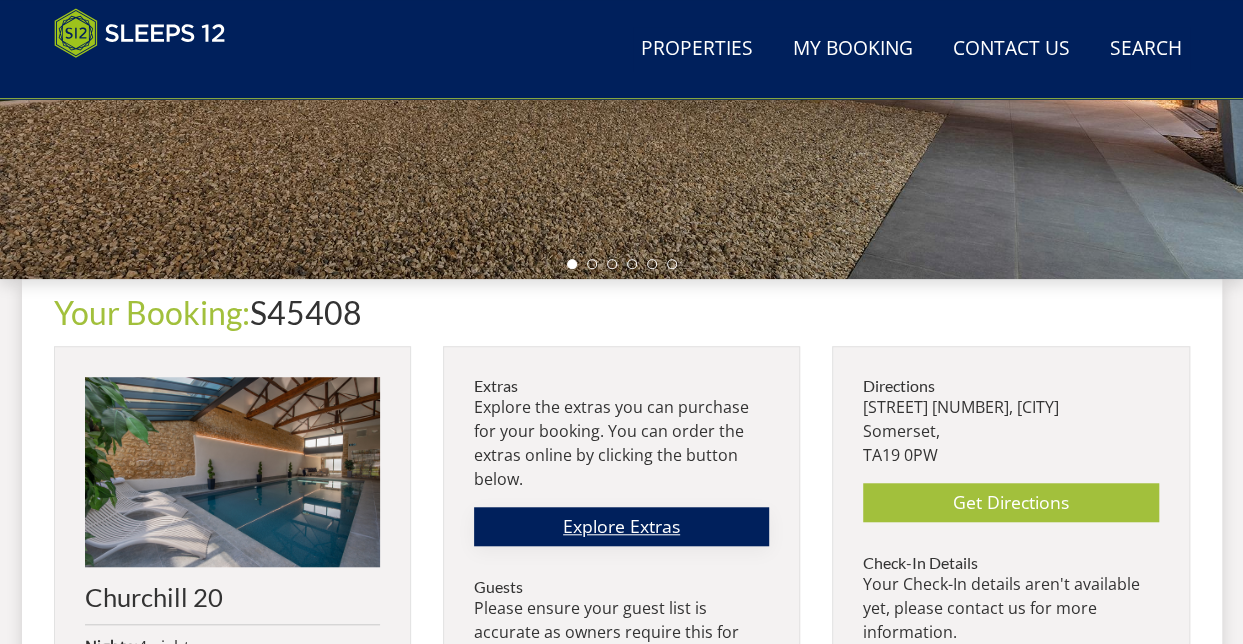 click on "Explore Extras" at bounding box center [621, 526] 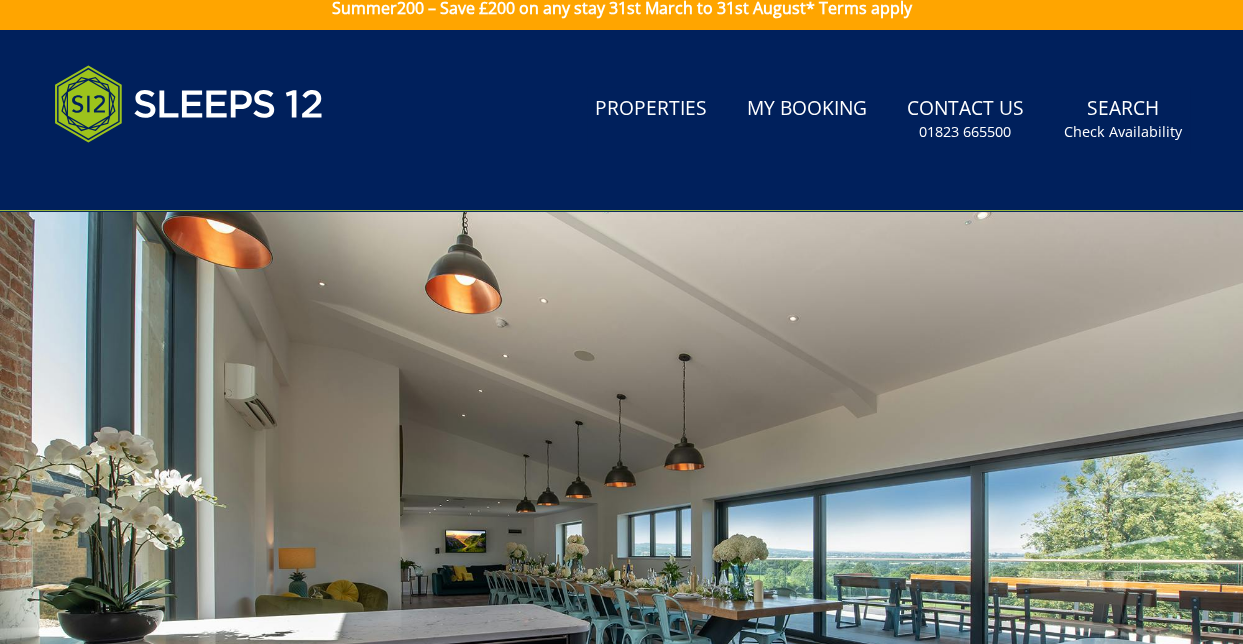 scroll, scrollTop: 0, scrollLeft: 0, axis: both 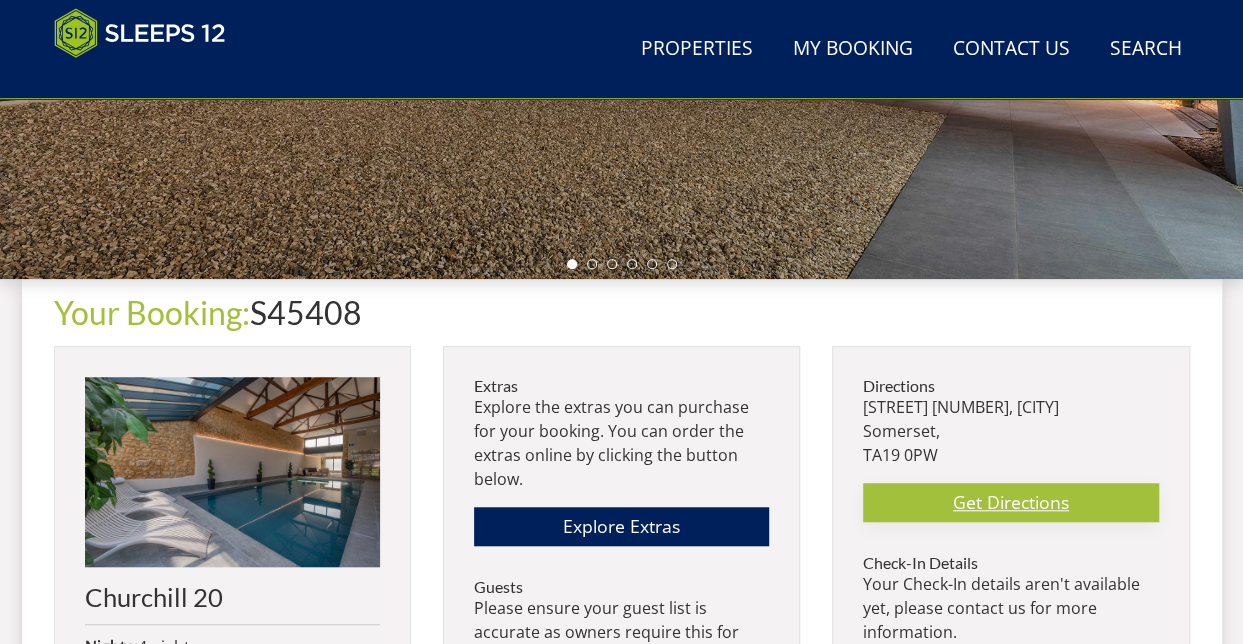 click on "Get Directions" at bounding box center [1010, 502] 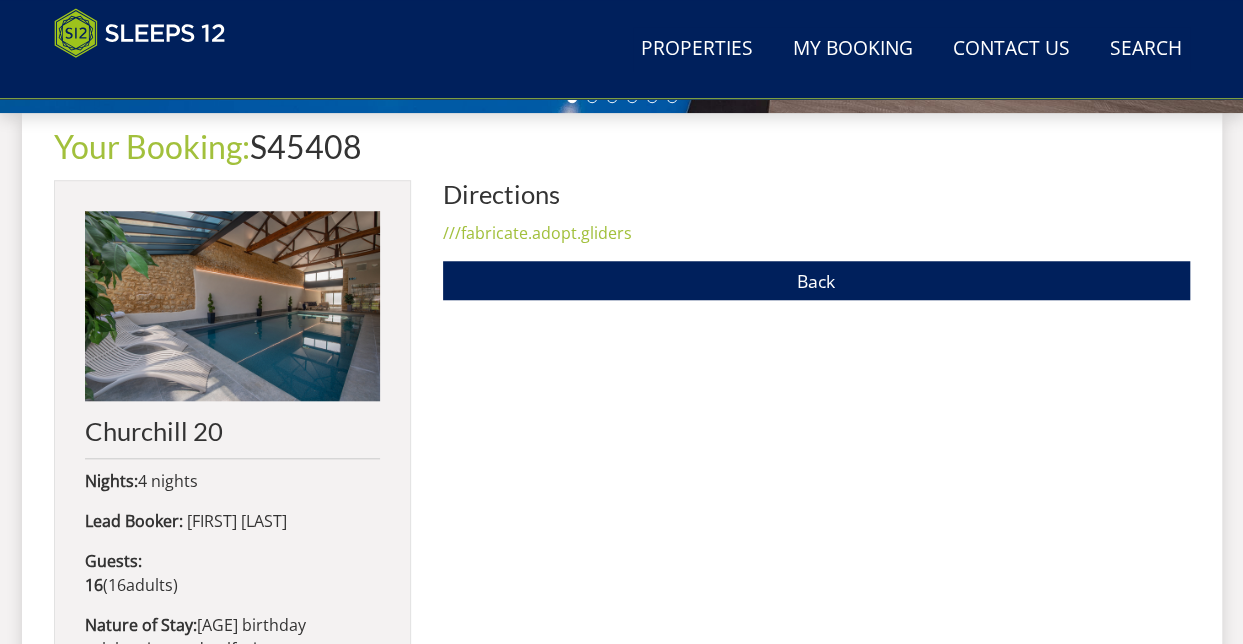 scroll, scrollTop: 731, scrollLeft: 0, axis: vertical 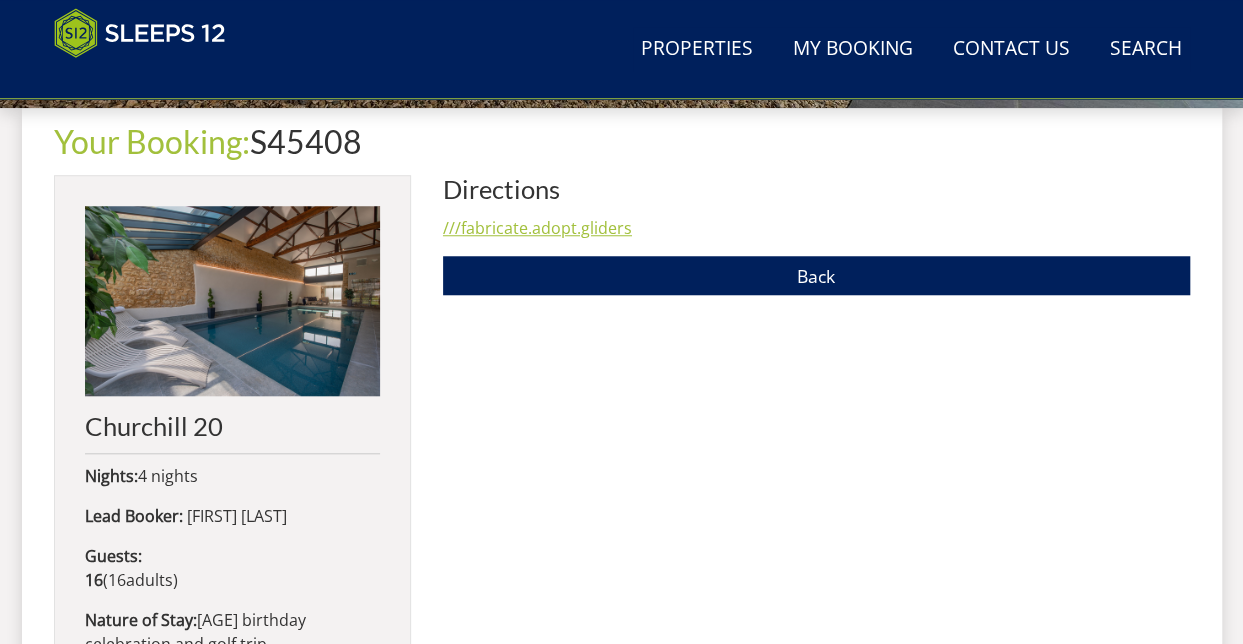 click on "///fabricate.adopt.gliders" at bounding box center (537, 228) 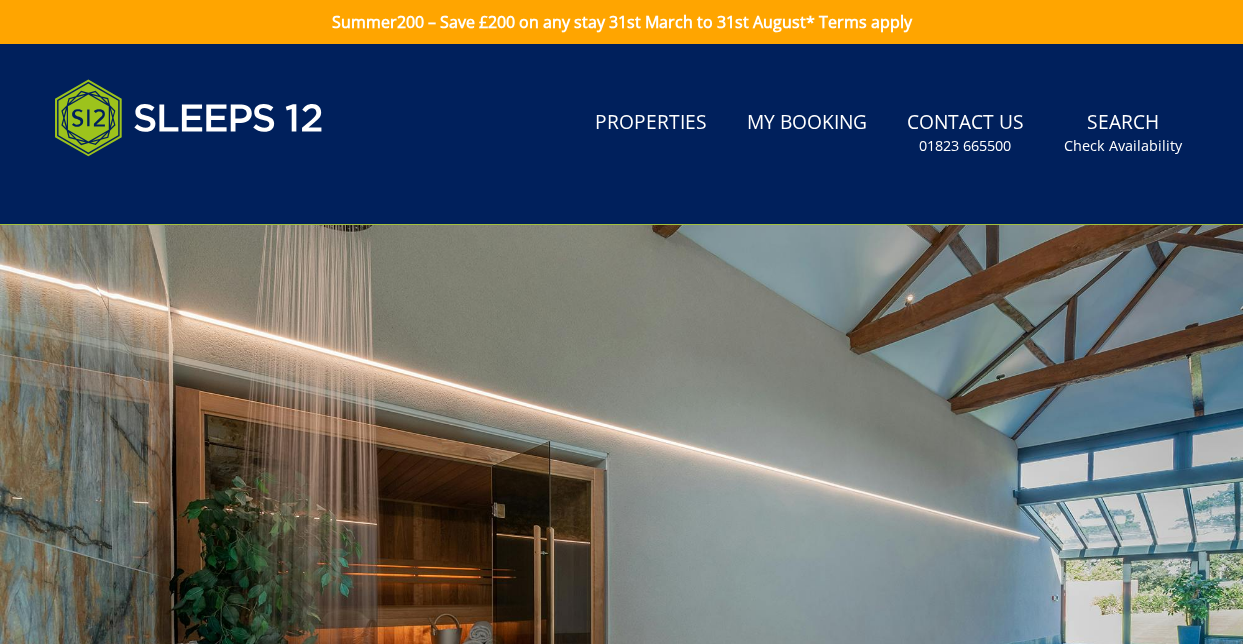 scroll, scrollTop: 813, scrollLeft: 0, axis: vertical 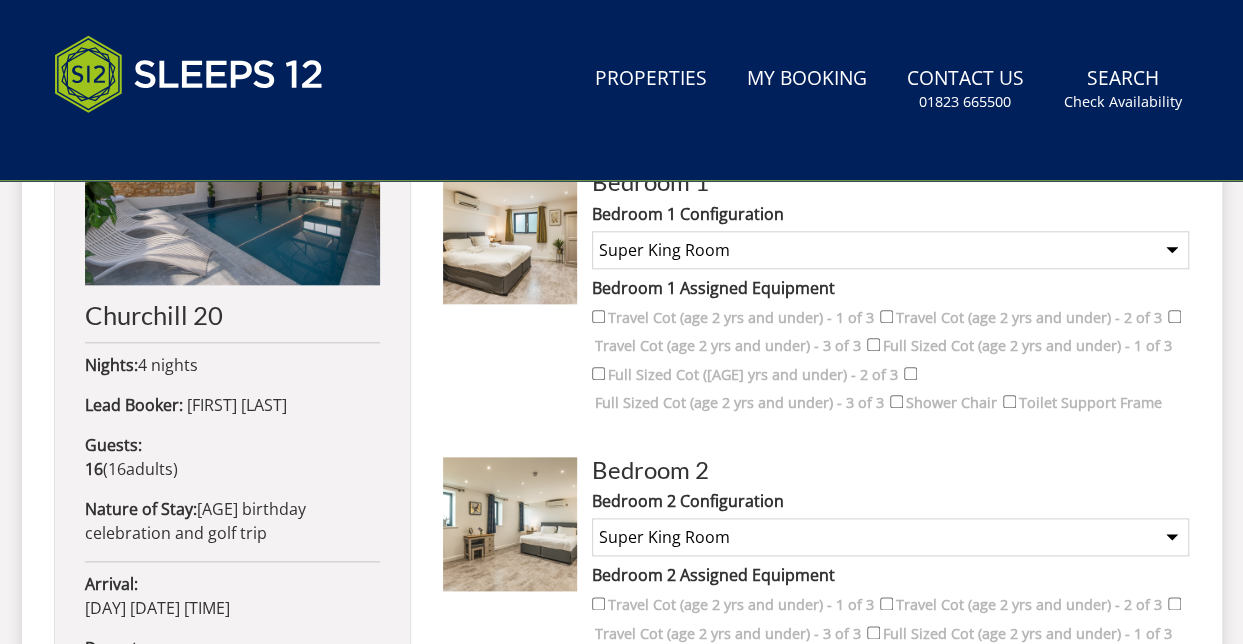 click on "None Selected
Super King Room
Twin Room
Super King and 1 Extra Single (Payment may be required)
Twin and 1 Extra Single (Payment may be required)" at bounding box center (890, 250) 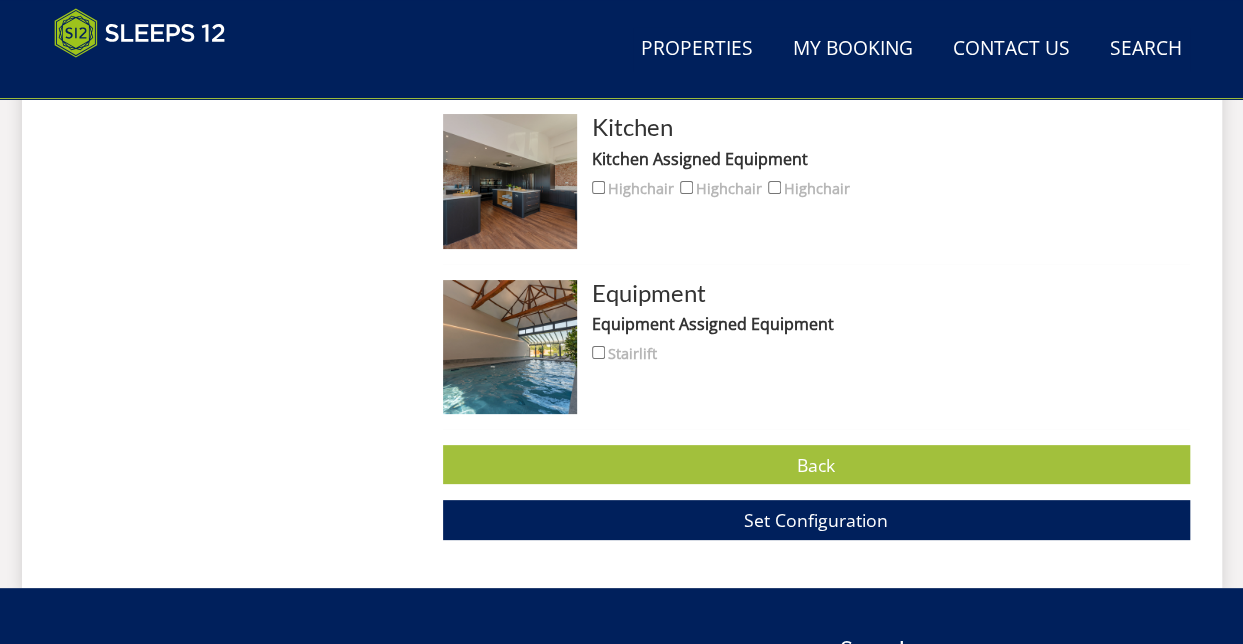 scroll, scrollTop: 3780, scrollLeft: 0, axis: vertical 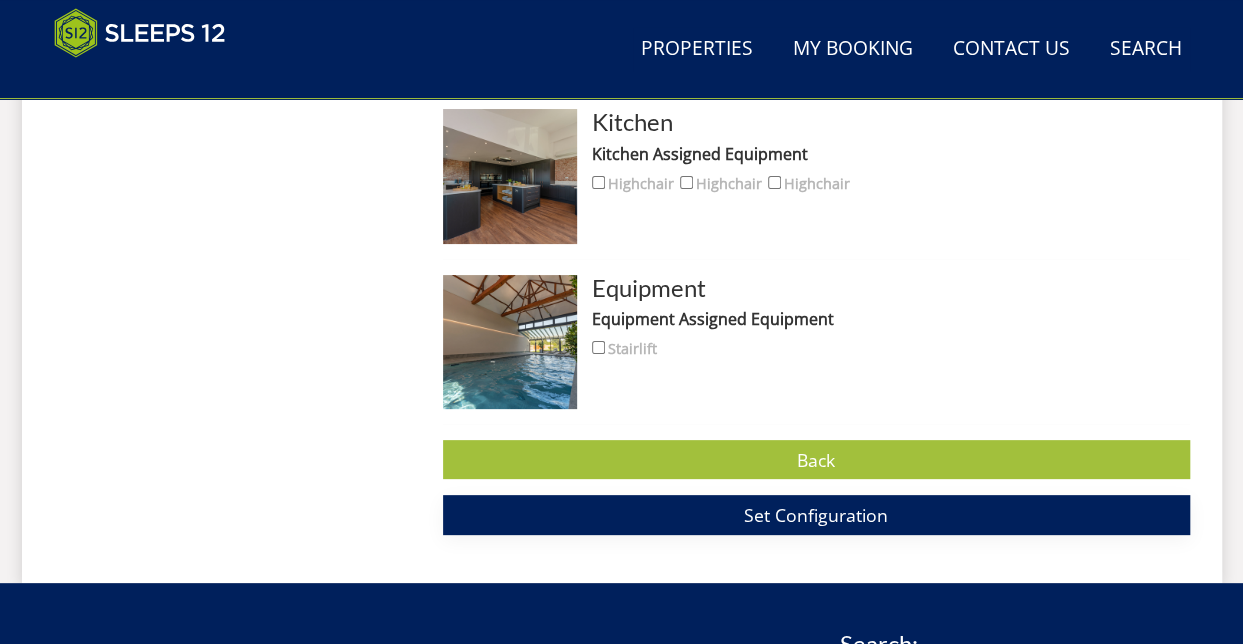 click on "Set Configuration" at bounding box center [816, 515] 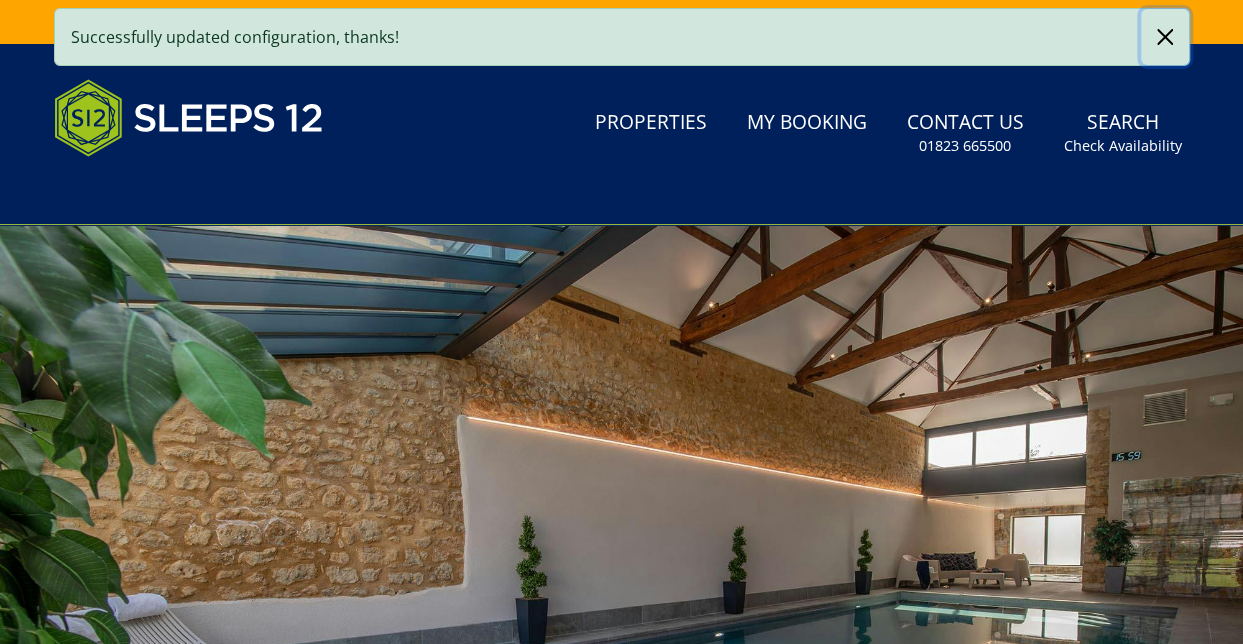 click at bounding box center [1165, 37] 